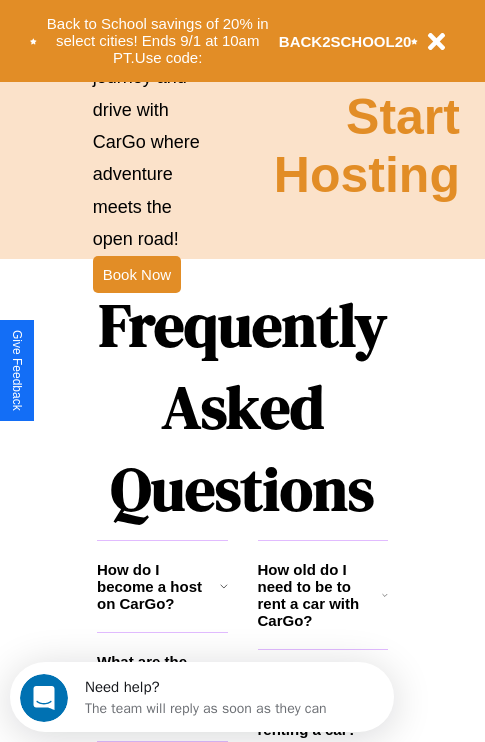 scroll, scrollTop: 2423, scrollLeft: 0, axis: vertical 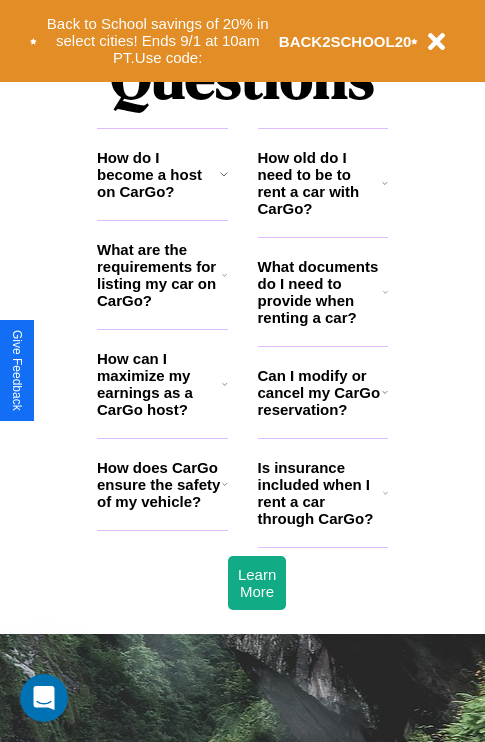 click on "Can I modify or cancel my CarGo reservation?" at bounding box center (320, 392) 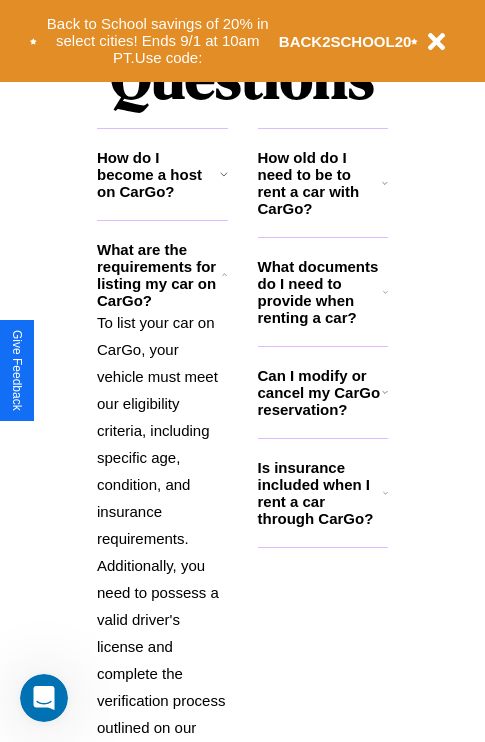 click 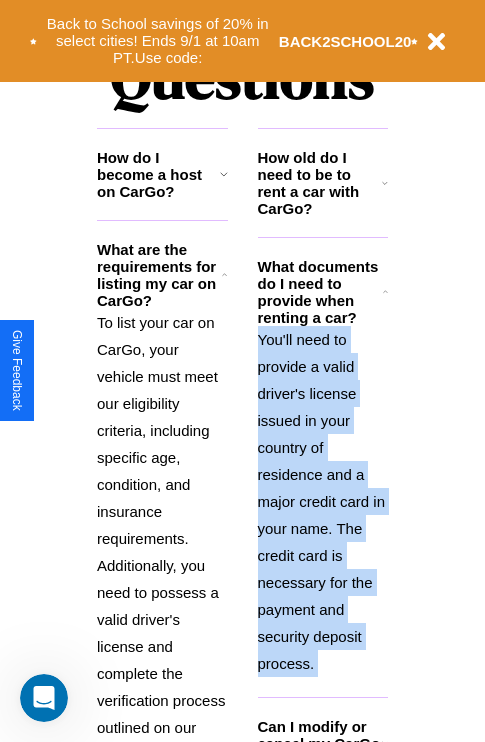 scroll, scrollTop: 2611, scrollLeft: 0, axis: vertical 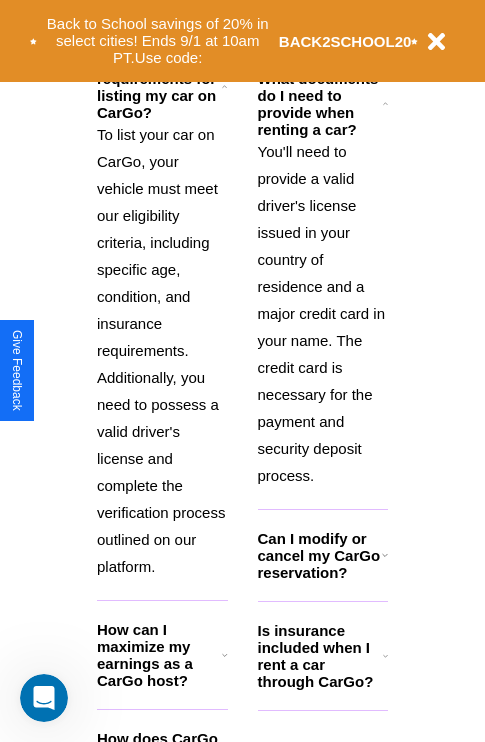 click on "How can I maximize my earnings as a CarGo host?" at bounding box center [159, 655] 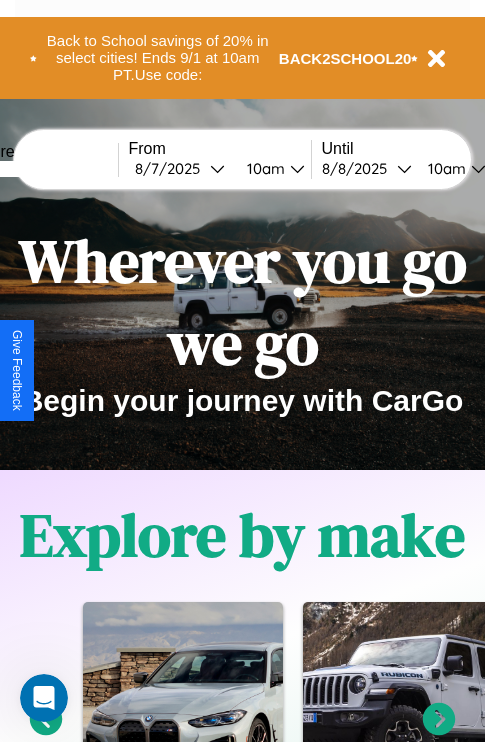 scroll, scrollTop: 0, scrollLeft: 0, axis: both 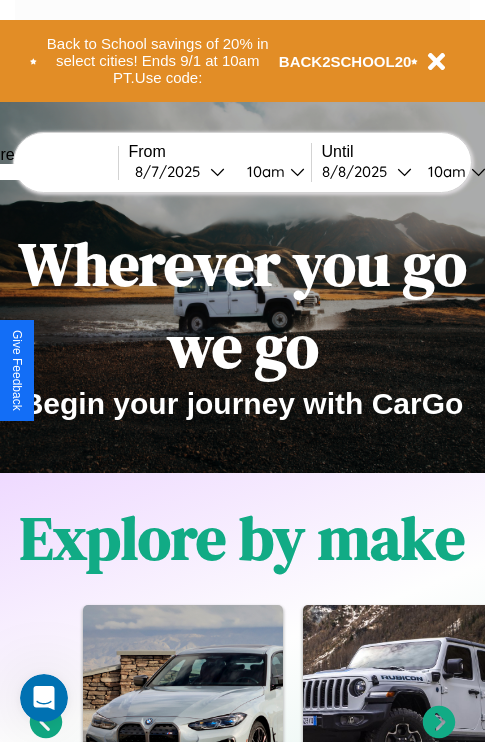 click at bounding box center (43, 172) 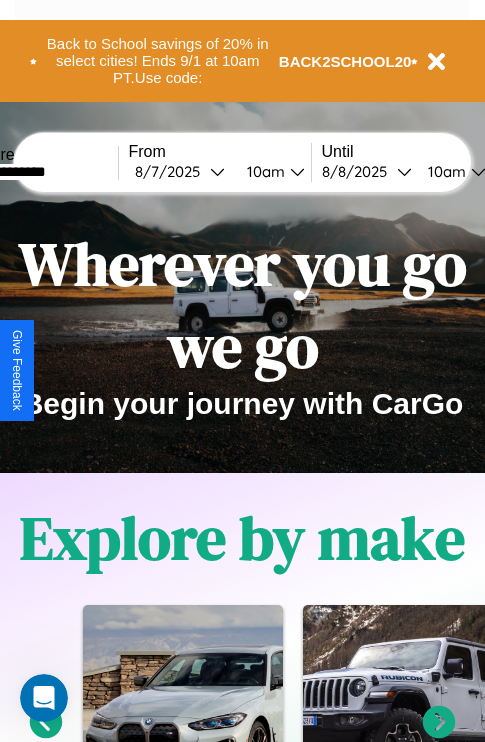 type on "**********" 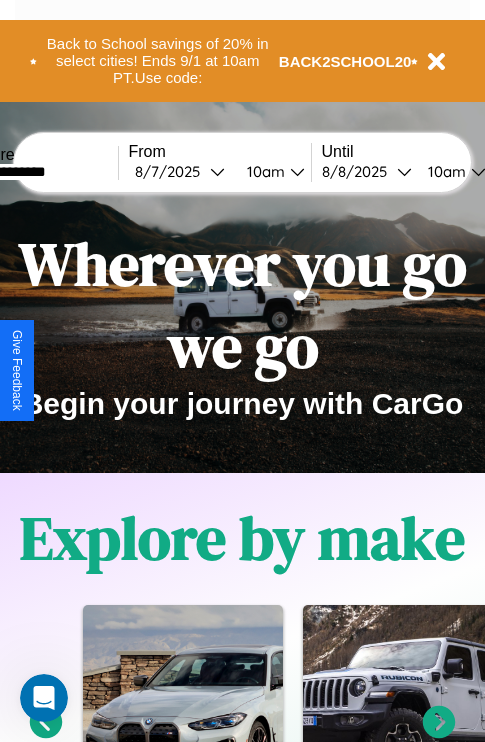 click on "8 / 7 / 2025" at bounding box center [172, 171] 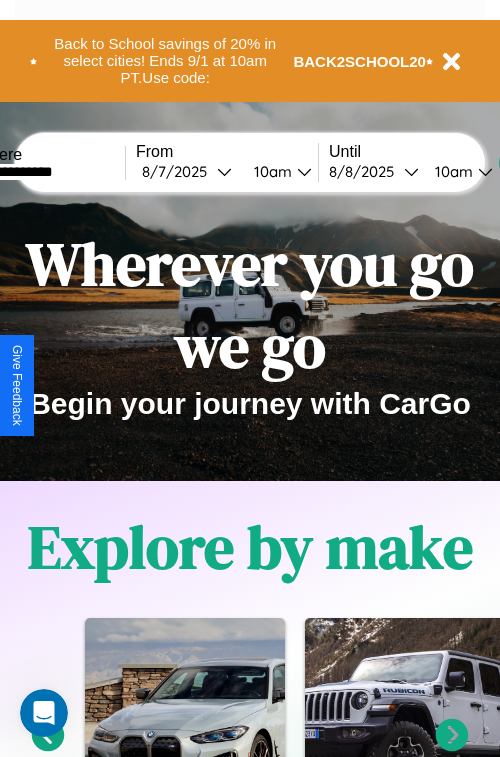 select on "*" 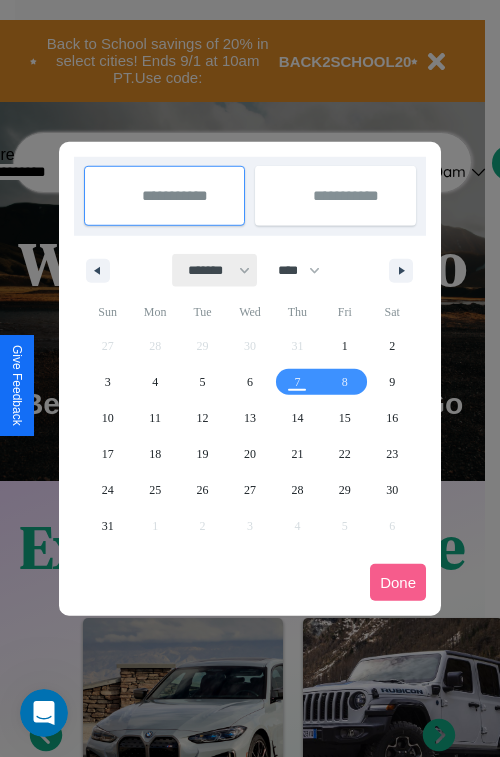 click on "******* ******** ***** ***** *** **** **** ****** ********* ******* ******** ********" at bounding box center (215, 270) 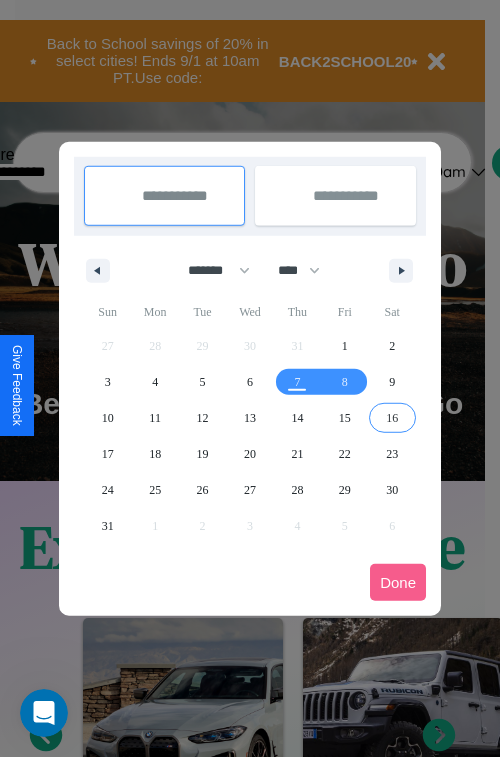 click on "16" at bounding box center (392, 418) 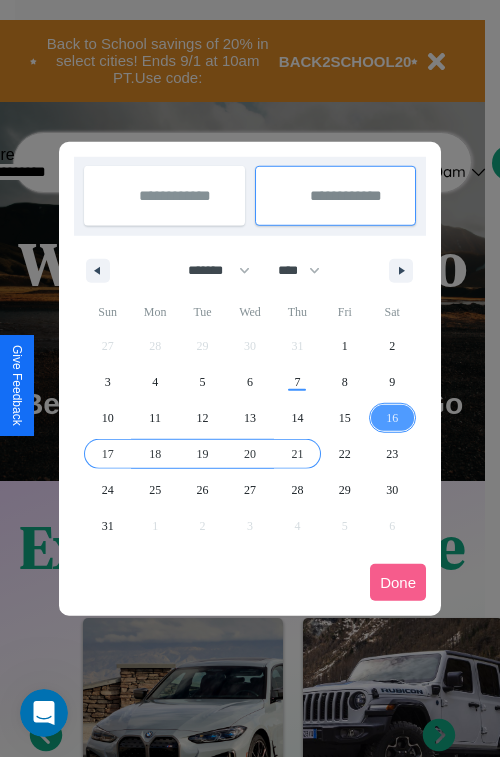 click on "21" at bounding box center (297, 454) 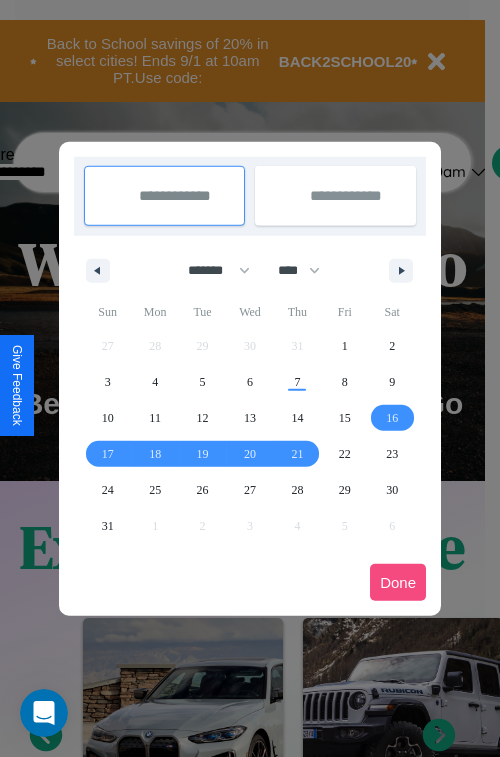 click on "Done" at bounding box center [398, 582] 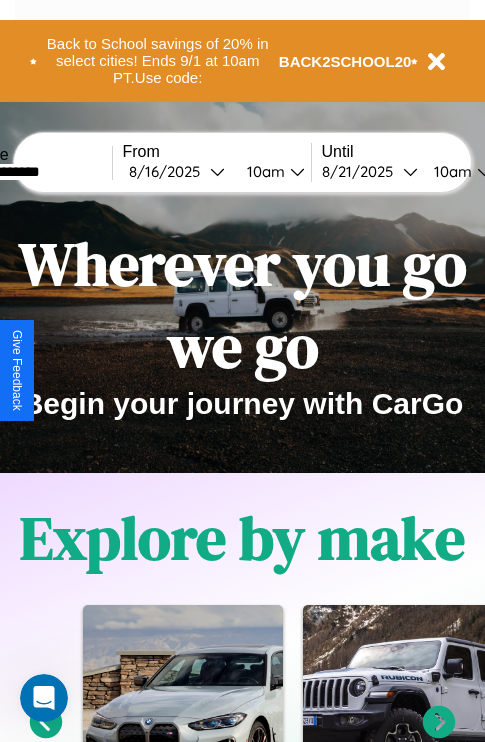 scroll, scrollTop: 0, scrollLeft: 74, axis: horizontal 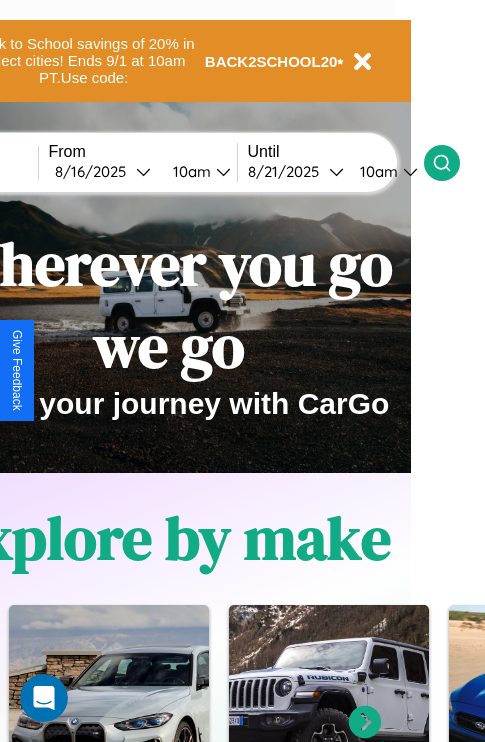 click 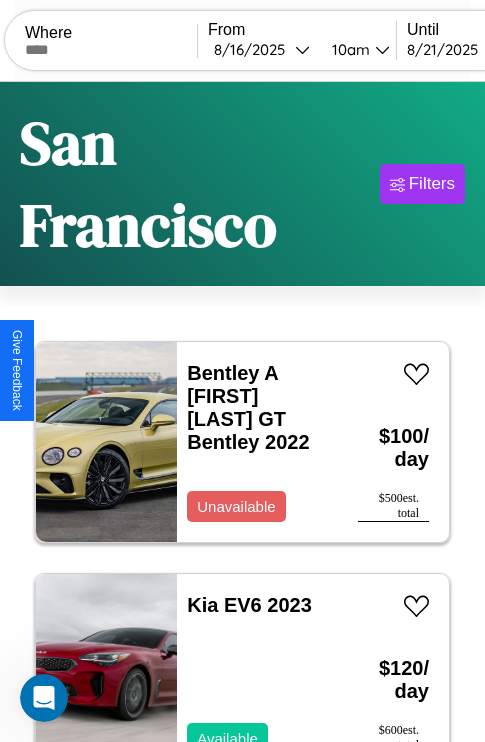 scroll, scrollTop: 74, scrollLeft: 0, axis: vertical 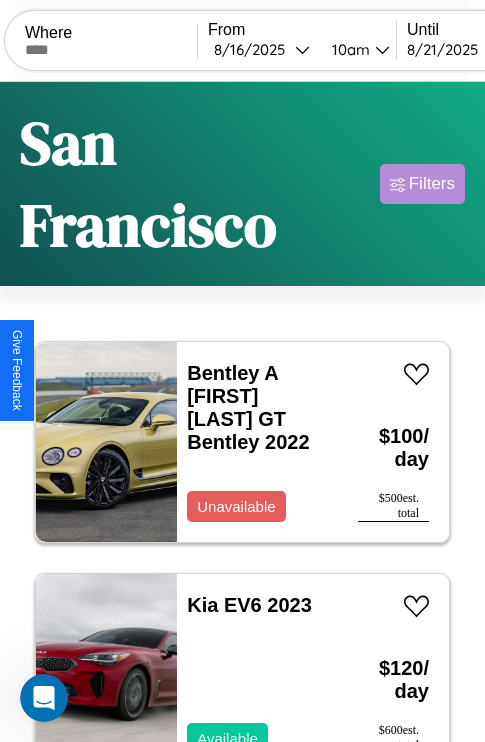 click on "Filters" at bounding box center (432, 184) 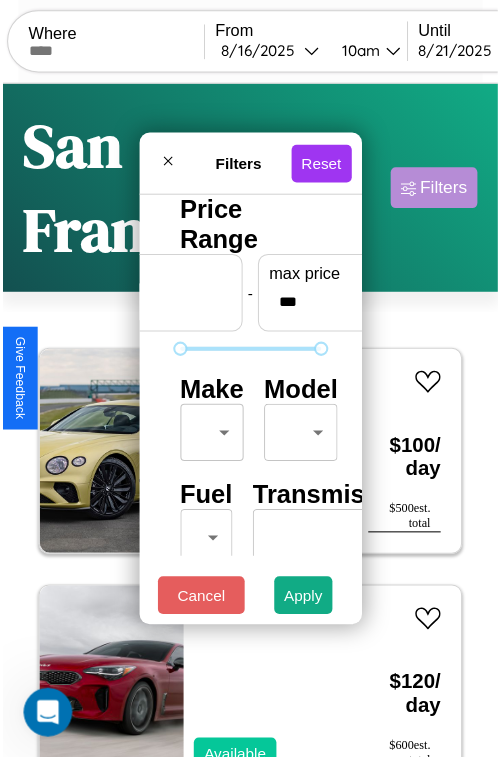 scroll, scrollTop: 162, scrollLeft: 0, axis: vertical 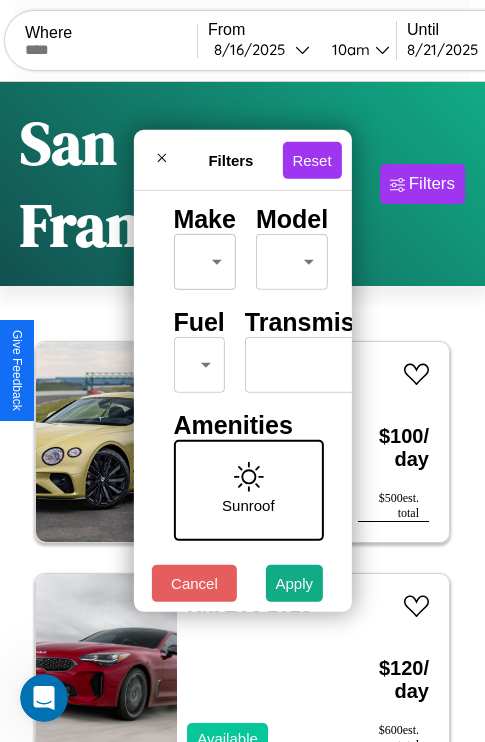 click on "CarGo Where From [DATE] [TIME] Until [DATE] [TIME] Become a Host Login Sign Up [CITY] Filters 45  cars in this area These cars can be picked up in this city. Bentley   [FIRST] [LAST] GT Bentley   2022 Unavailable $ 100  / day $ 500  est. total Kia   EV6   2023 Available $ 120  / day $ 600  est. total Lexus   GS   2019 Available $ 140  / day $ 700  est. total Ford   Granada   2022 Unavailable $ 130  / day $ 650  est. total Ferrari   Daytona SP3   2016 Unavailable $ 70  / day $ 350  est. total Bentley   Turbo   2024 Available $ 30  / day $ 150  est. total Land Rover   New Range Rover   2014 Available $ 150  / day $ 750  est. total Chrysler   Pacifica   2021 Available $ 200  / day $ 1000  est. total Jaguar   XJ12   2014 Available $ 170  / day $ 850  est. total Honda   RC1000VS (RC213V-S)   2018 Available $ 170  / day $ 850  est. total Lexus   TX   2018 Available $ 180  / day $ 900  est. total Kia   K4   2020 Available $ 110  / day $ 550  est. total Acura   NSX   2016 Available $ 130  / day $ 650 Jeep" at bounding box center [242, 453] 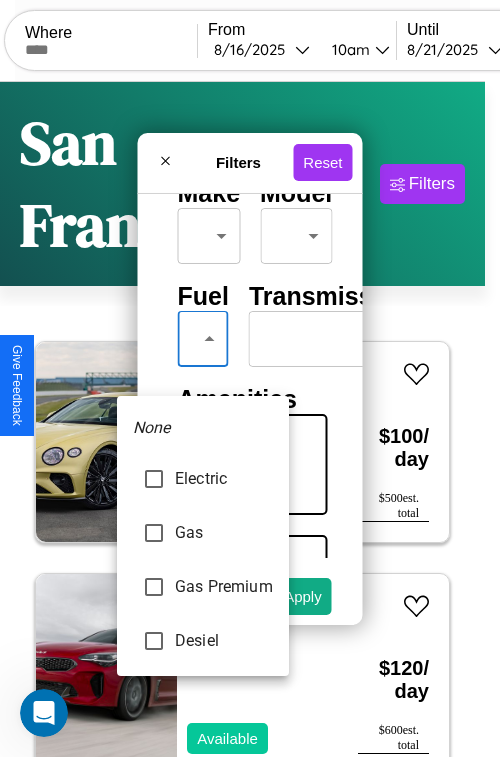 type on "********" 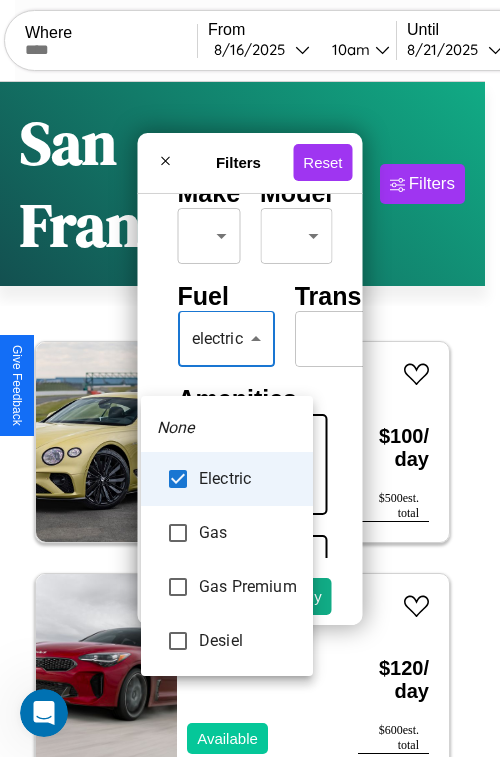 click at bounding box center [250, 378] 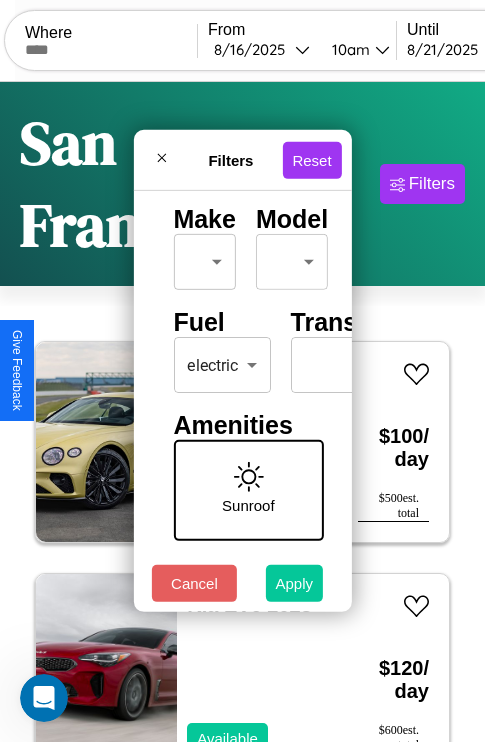 click on "Apply" at bounding box center (295, 583) 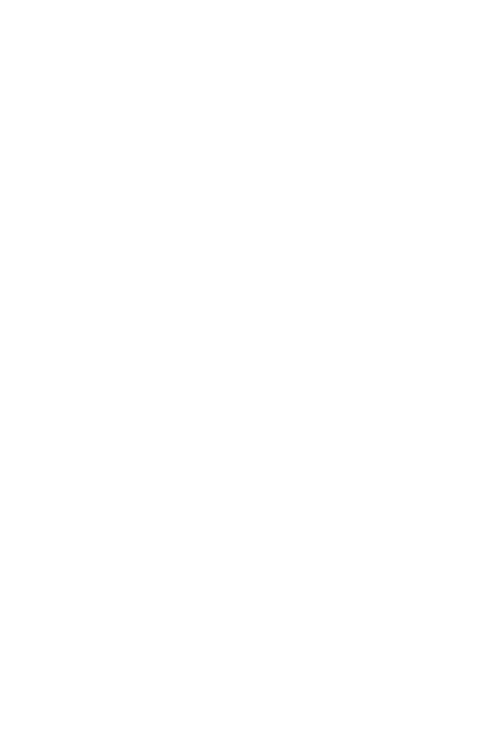 scroll, scrollTop: 0, scrollLeft: 0, axis: both 